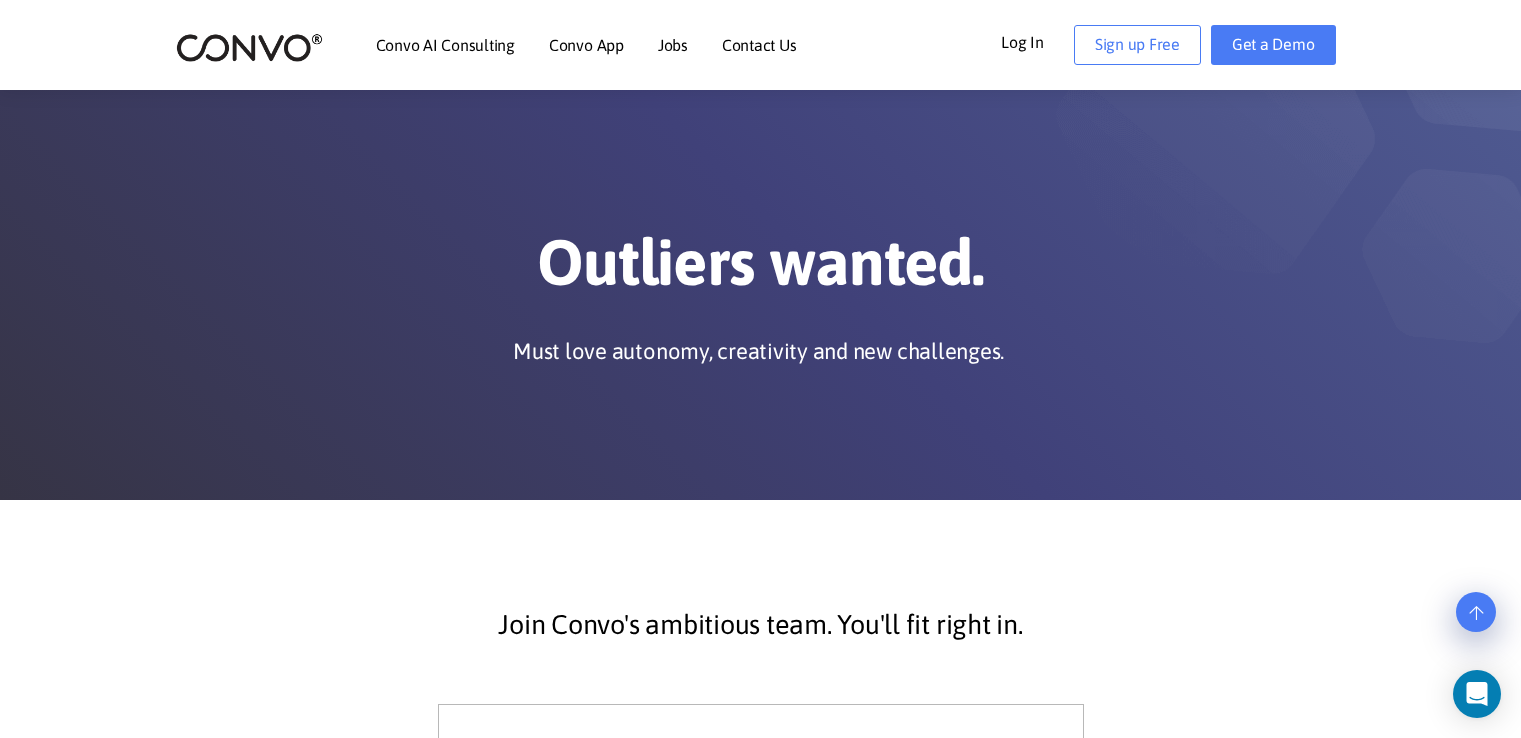 scroll, scrollTop: 555, scrollLeft: 0, axis: vertical 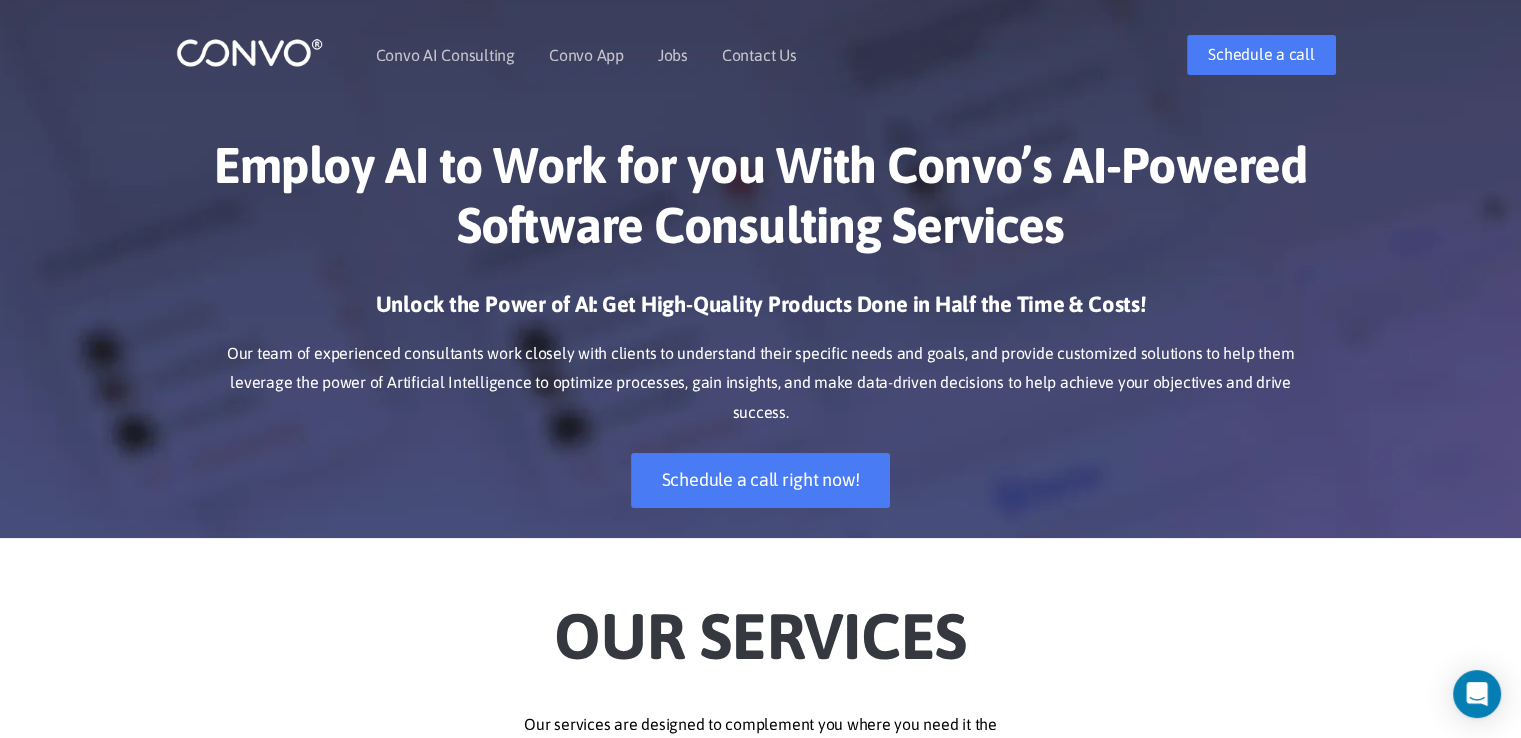 drag, startPoint x: 1535, startPoint y: 152, endPoint x: 1535, endPoint y: -87, distance: 239 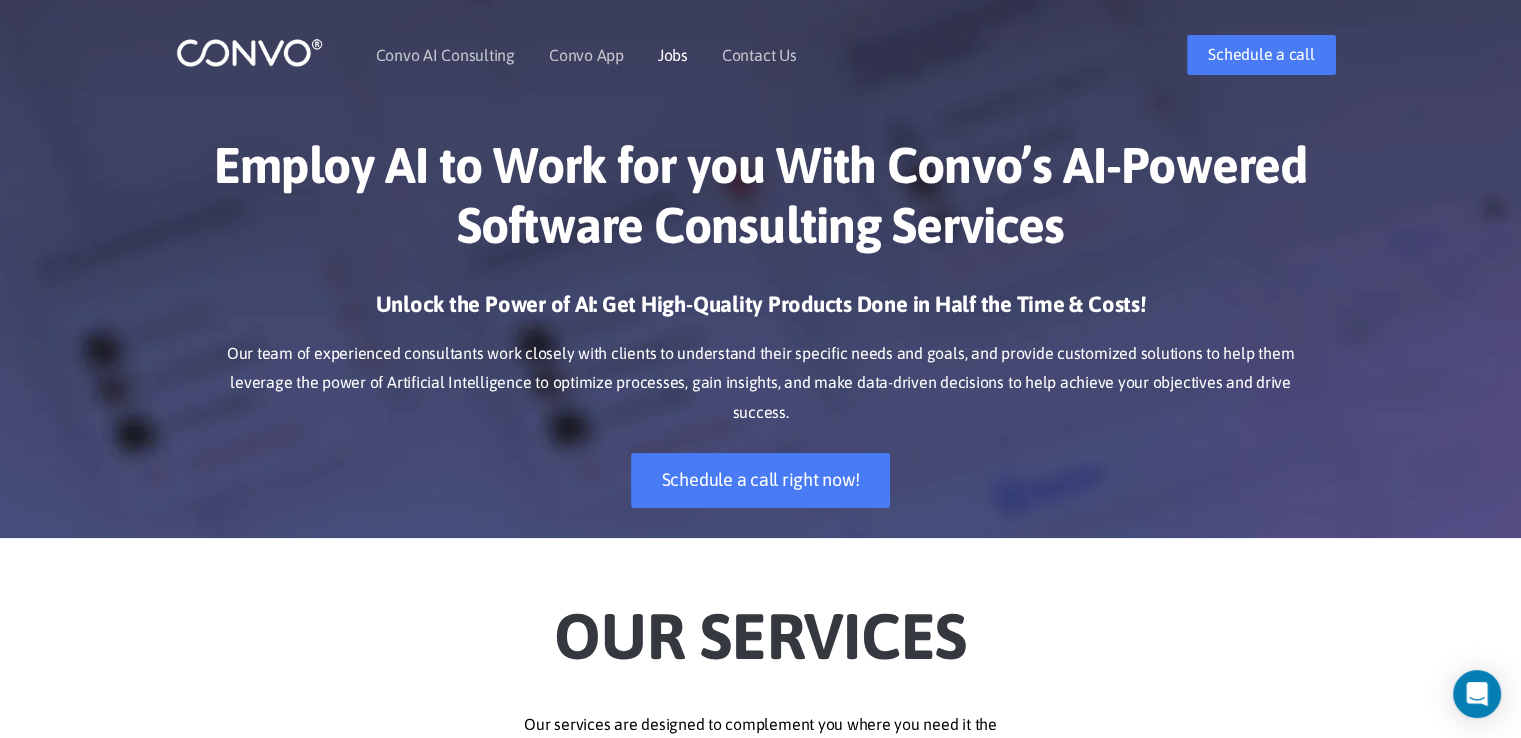 click on "Jobs" at bounding box center [673, 55] 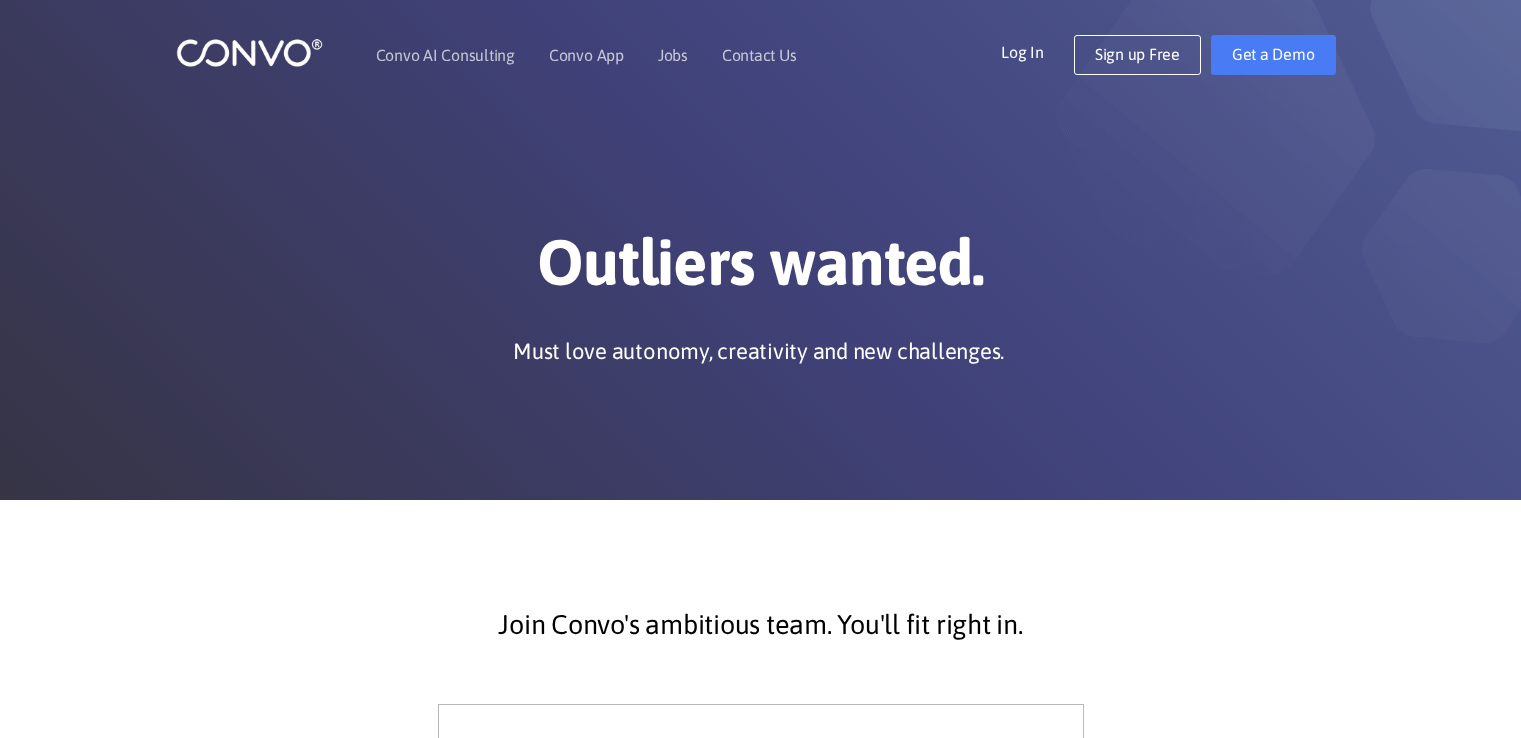 scroll, scrollTop: 0, scrollLeft: 0, axis: both 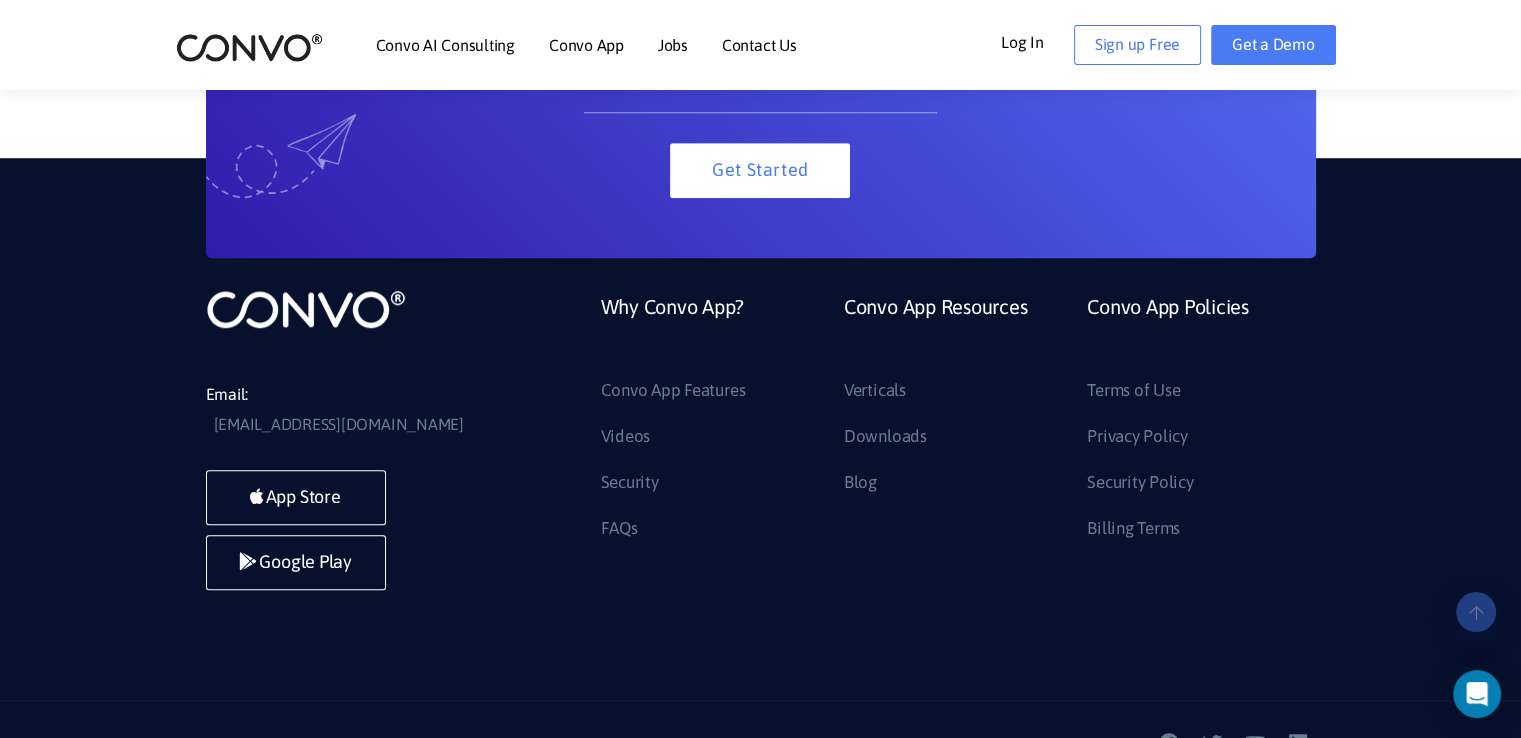 drag, startPoint x: 1535, startPoint y: 90, endPoint x: 1535, endPoint y: 604, distance: 514 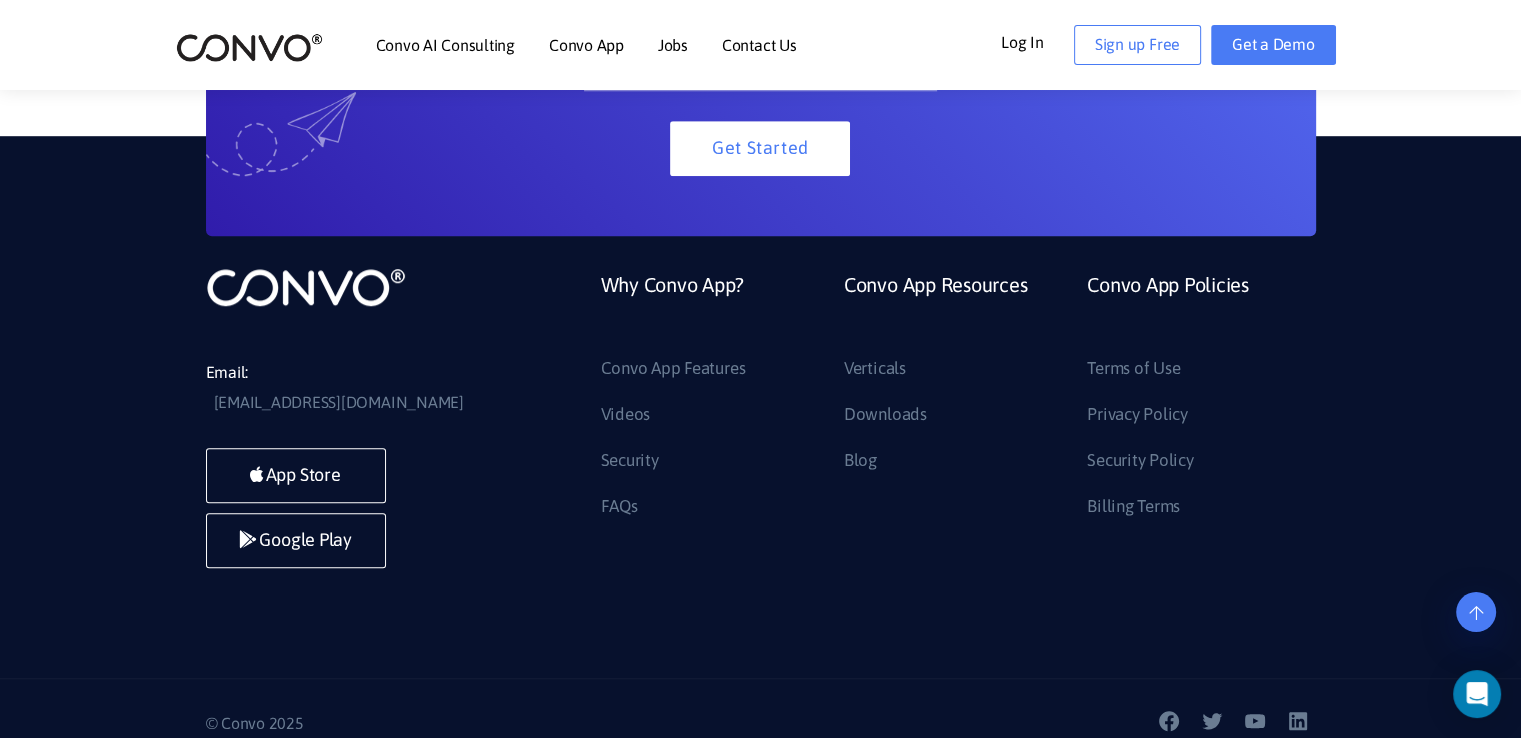 scroll, scrollTop: 2124, scrollLeft: 0, axis: vertical 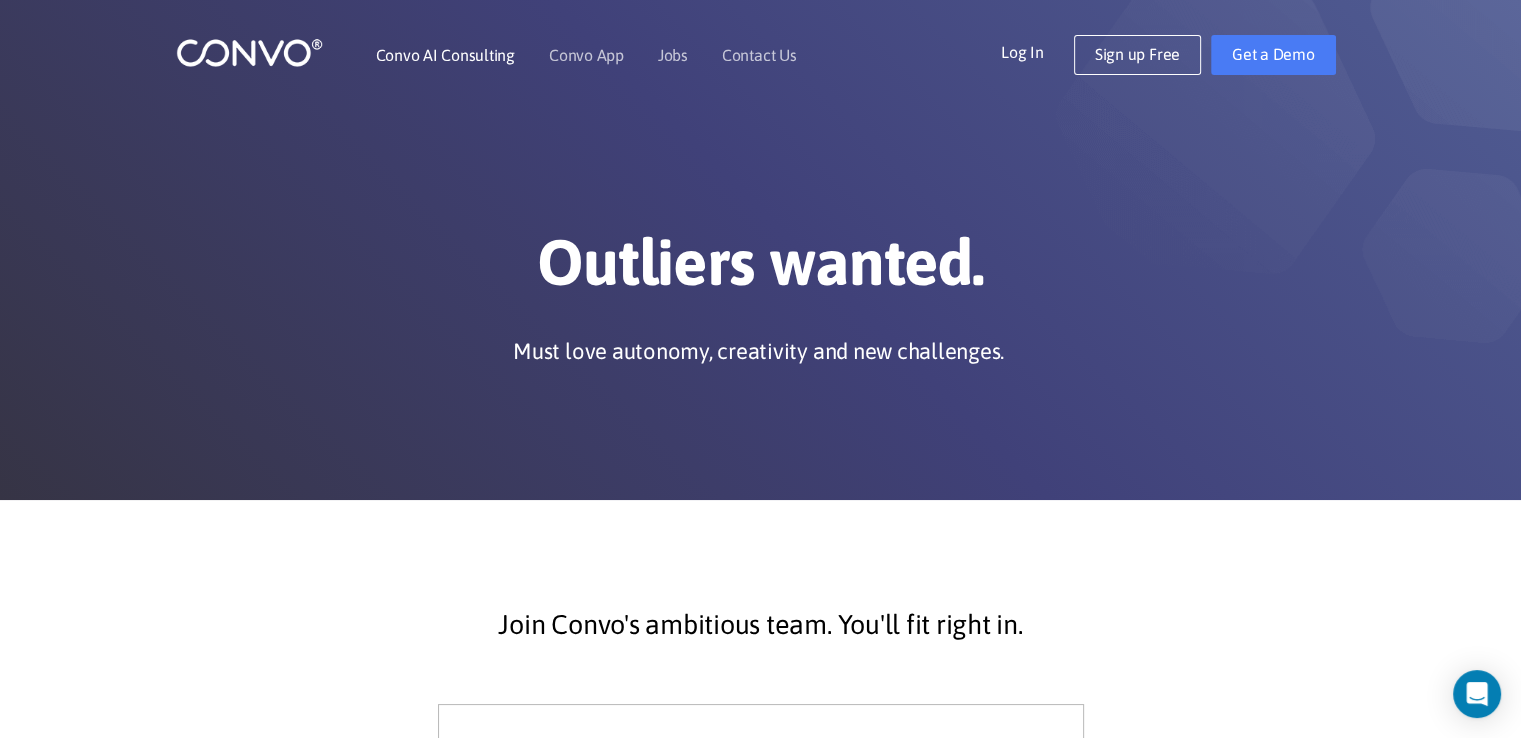 click on "Convo AI Consulting" at bounding box center (445, 55) 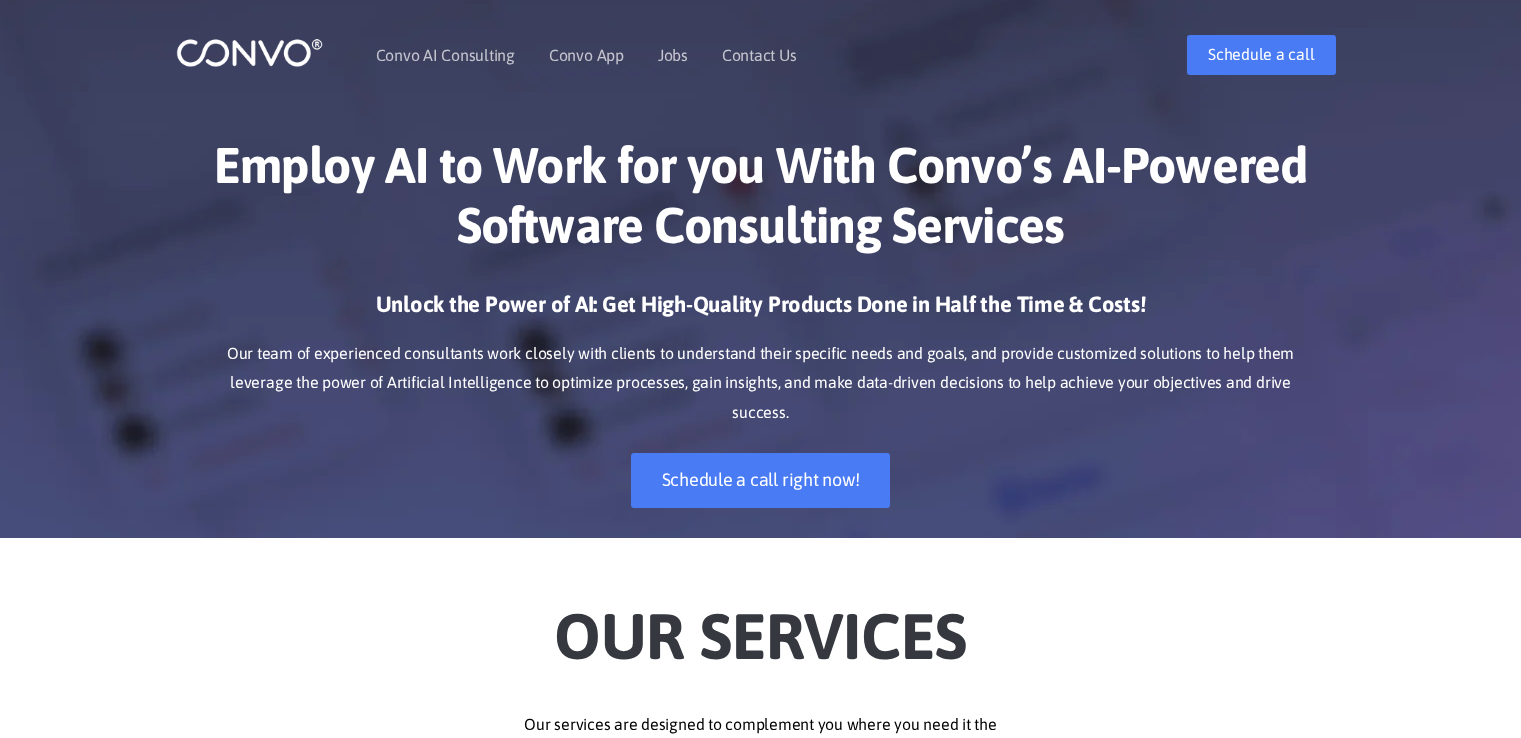 scroll, scrollTop: 0, scrollLeft: 0, axis: both 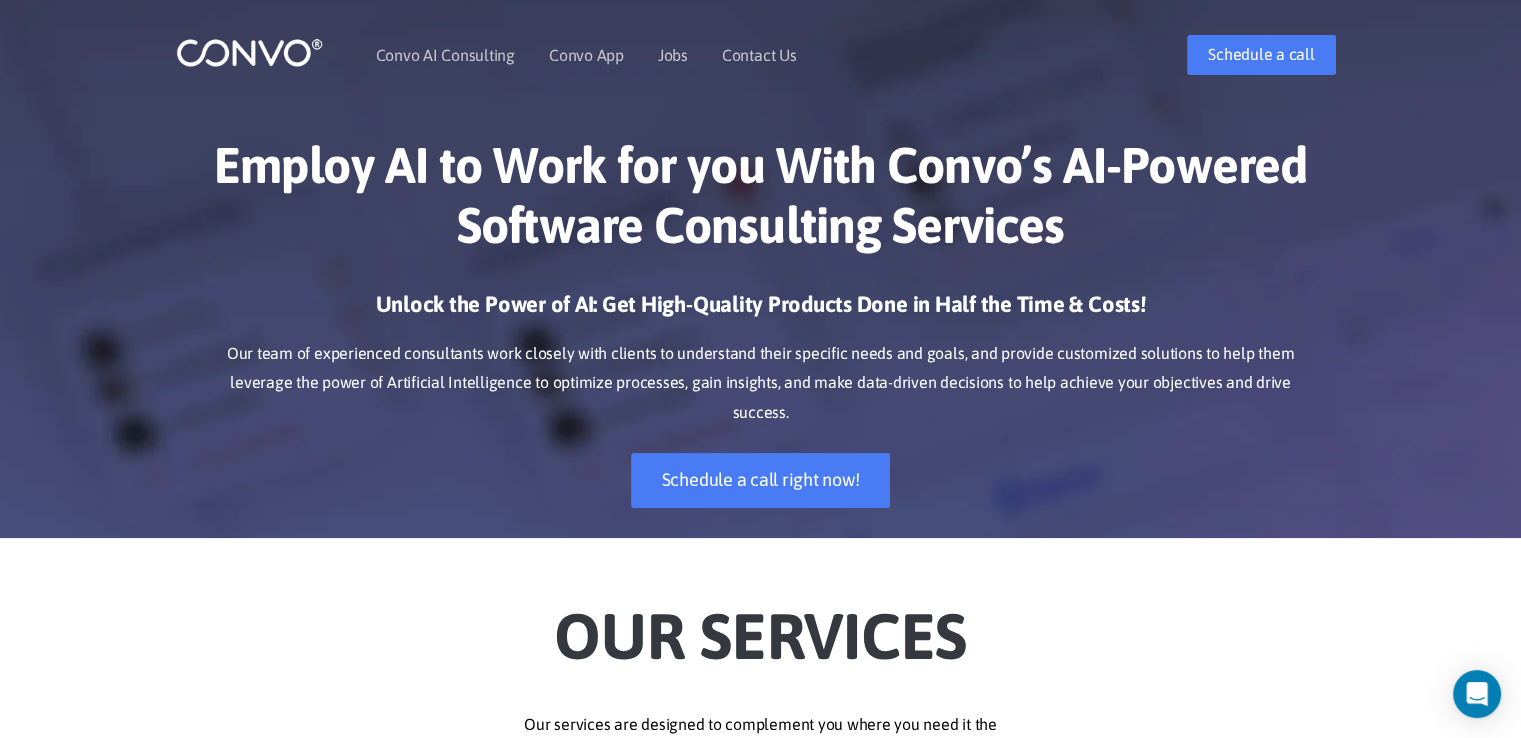 click at bounding box center (249, 52) 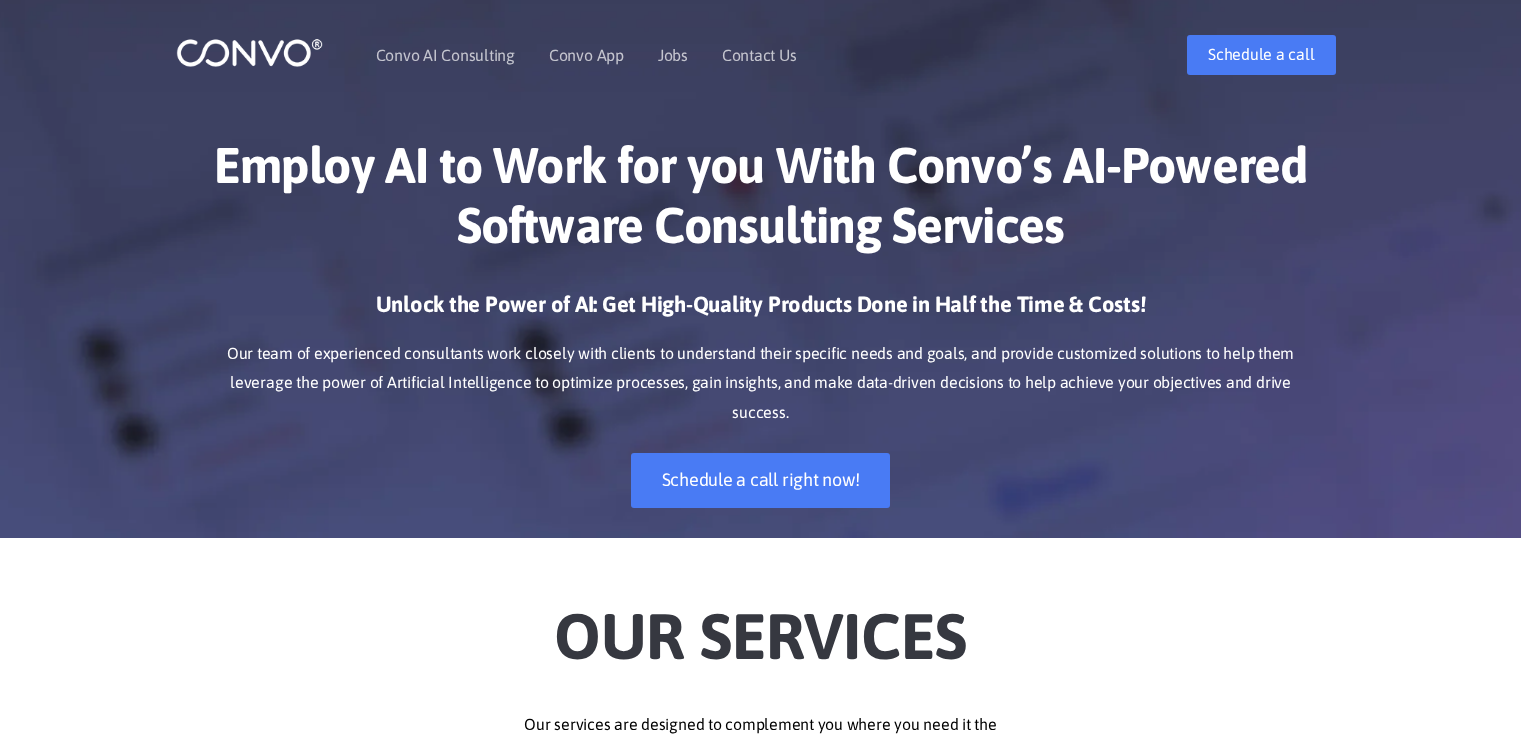 scroll, scrollTop: 0, scrollLeft: 0, axis: both 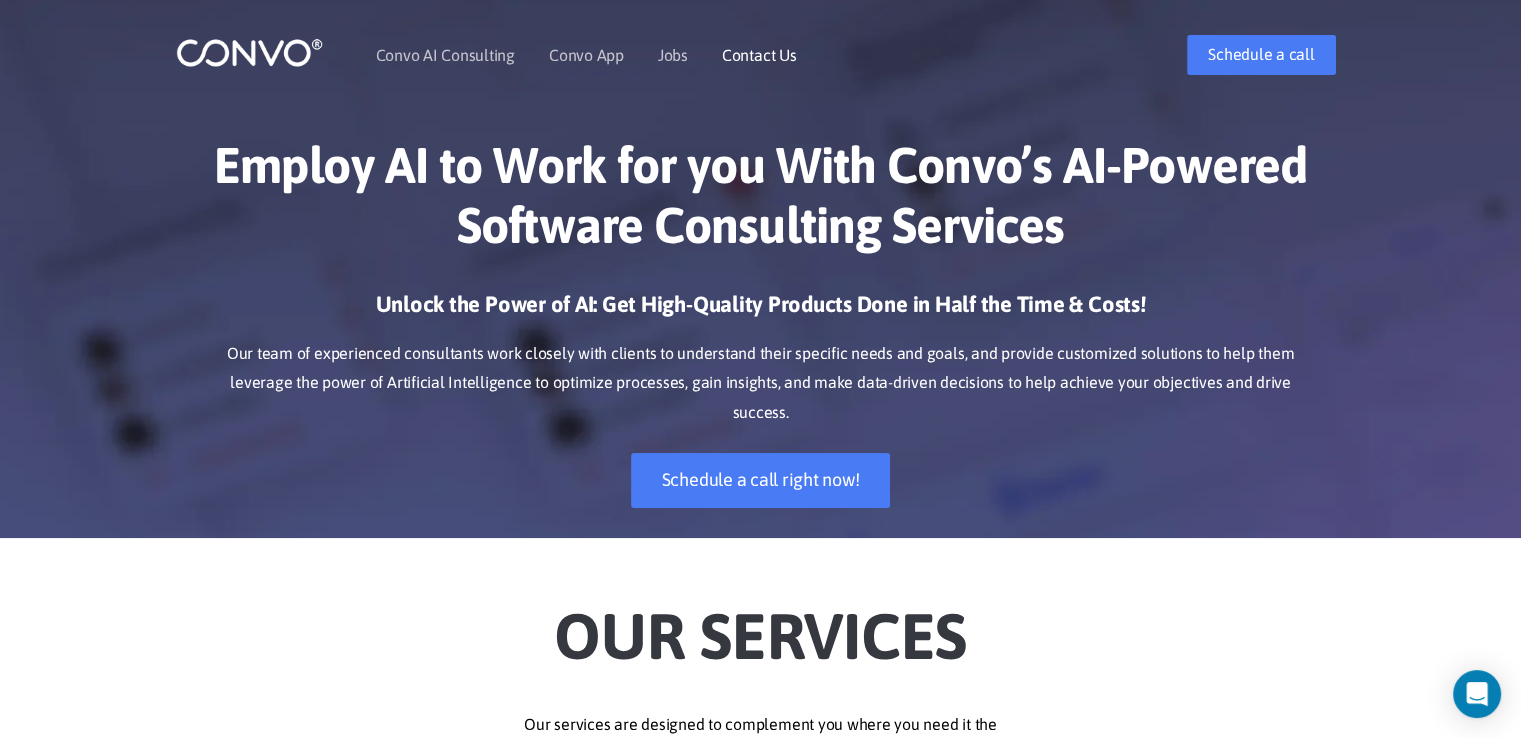 click on "Contact Us" at bounding box center (759, 55) 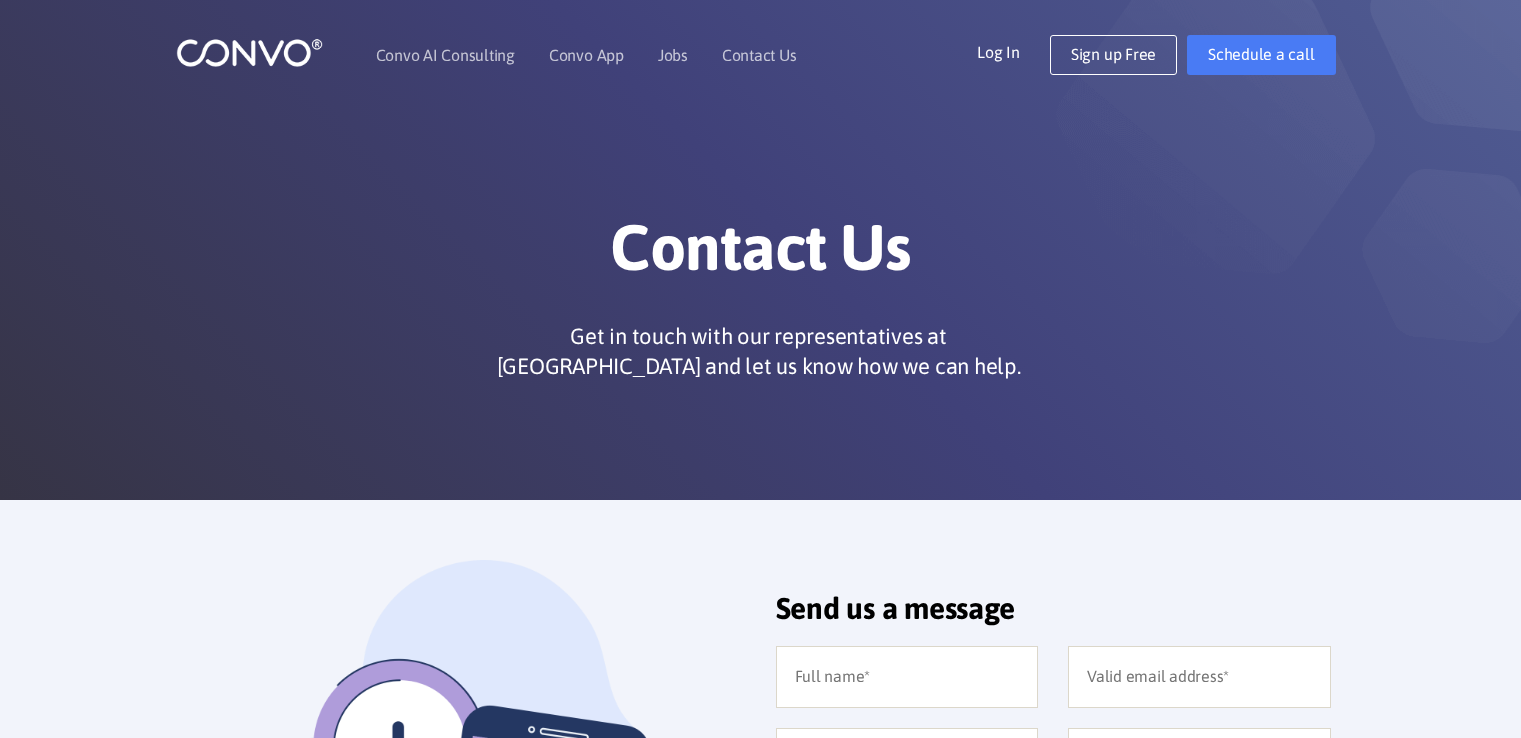 scroll, scrollTop: 0, scrollLeft: 0, axis: both 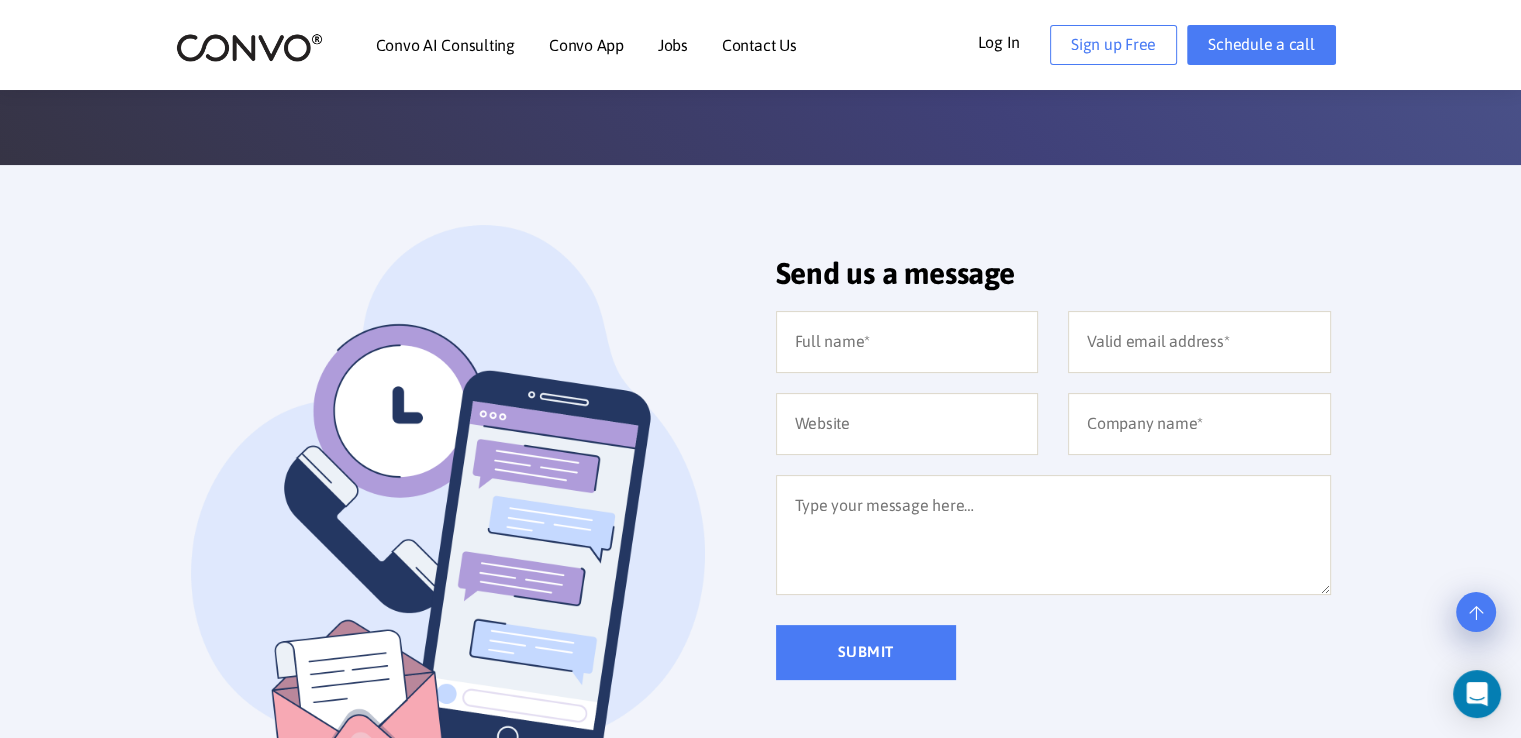 drag, startPoint x: 0, startPoint y: 0, endPoint x: 1535, endPoint y: -15, distance: 1535.0732 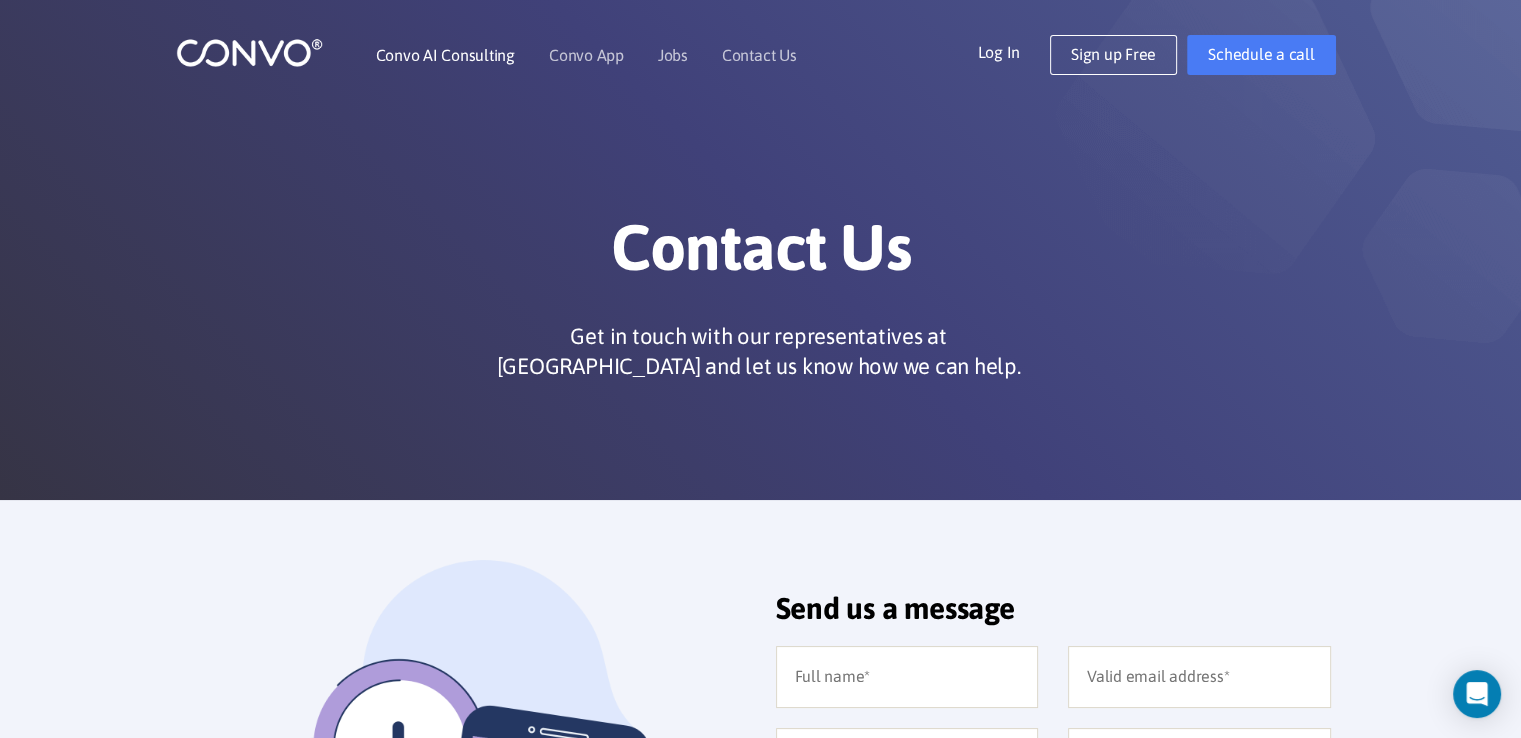 click on "Convo AI Consulting" at bounding box center (445, 55) 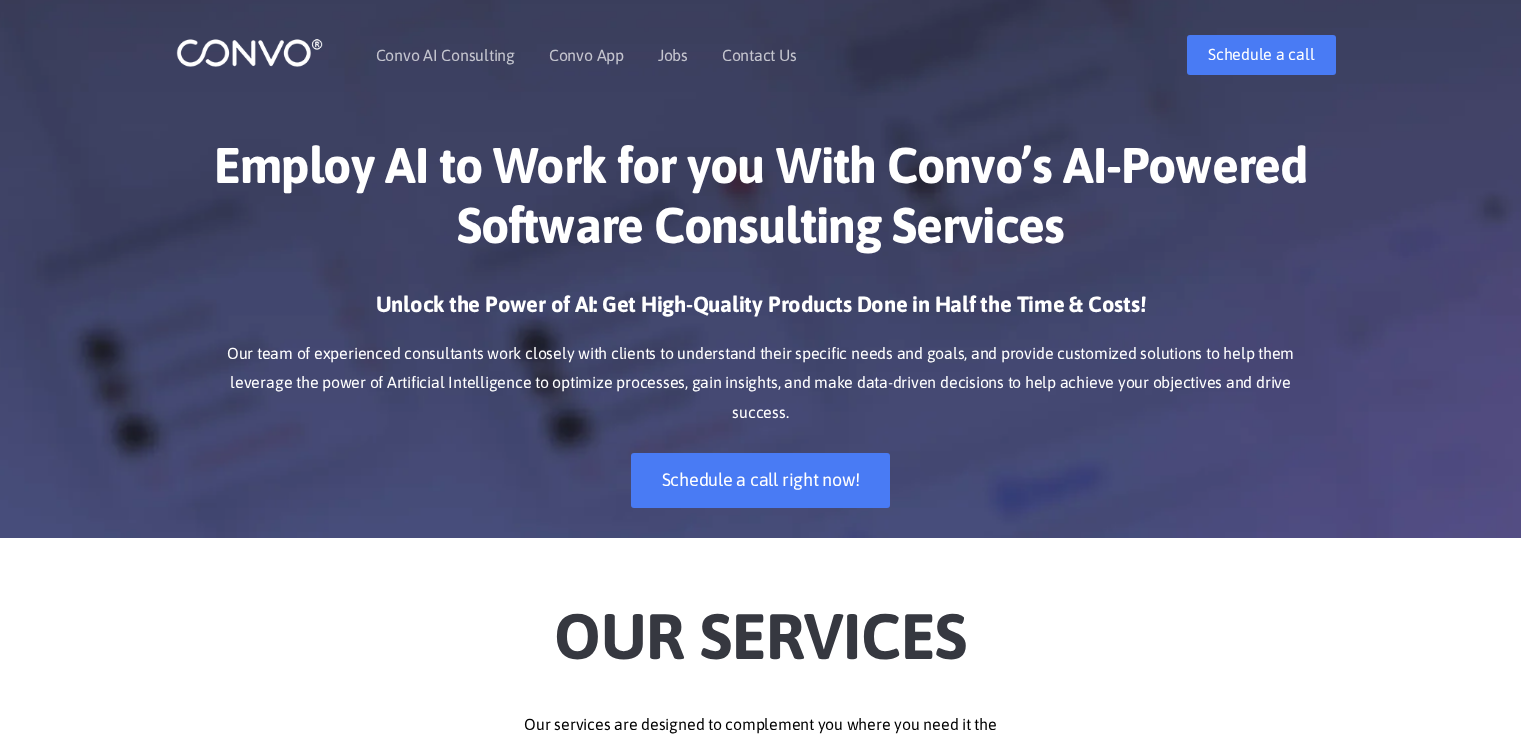 scroll, scrollTop: 0, scrollLeft: 0, axis: both 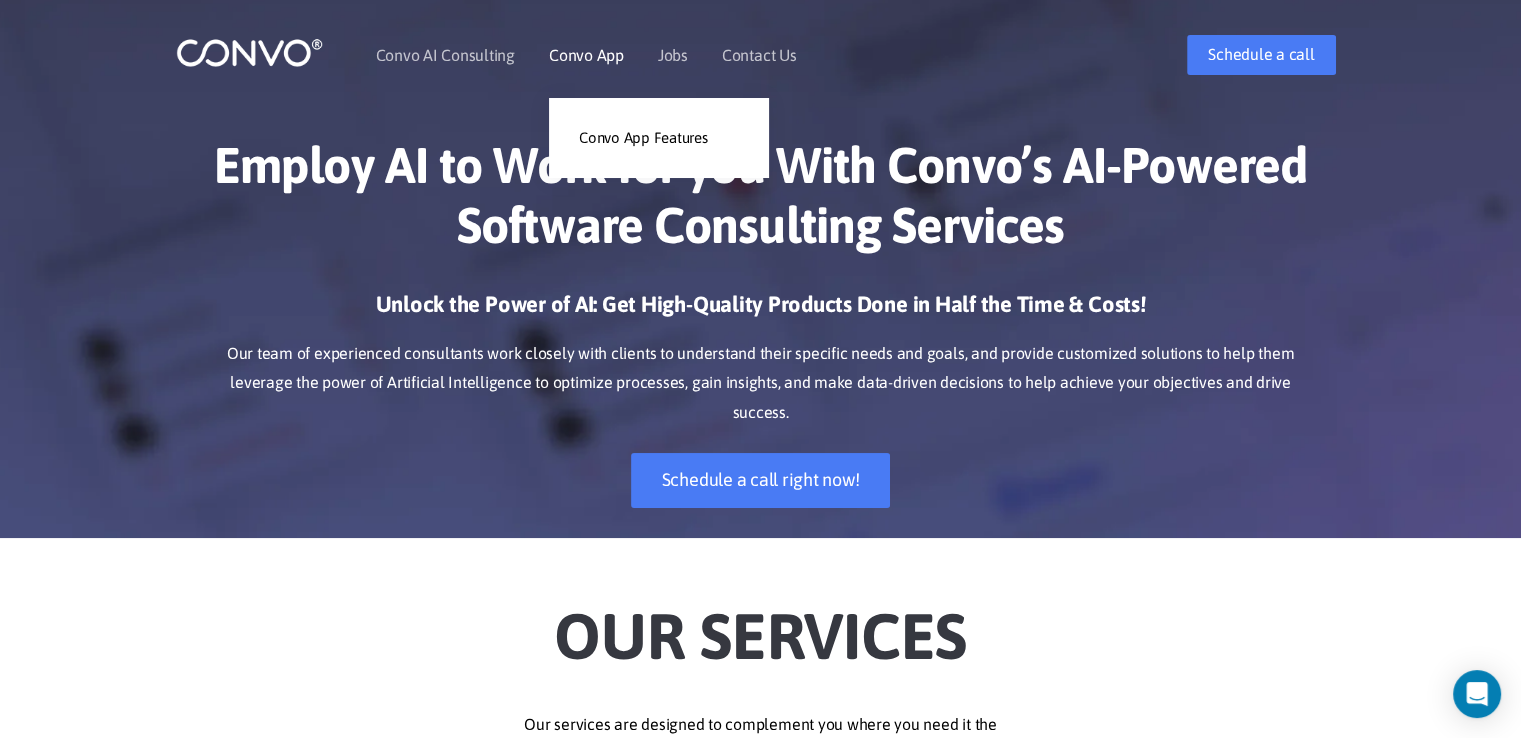 click on "Convo App" at bounding box center (586, 55) 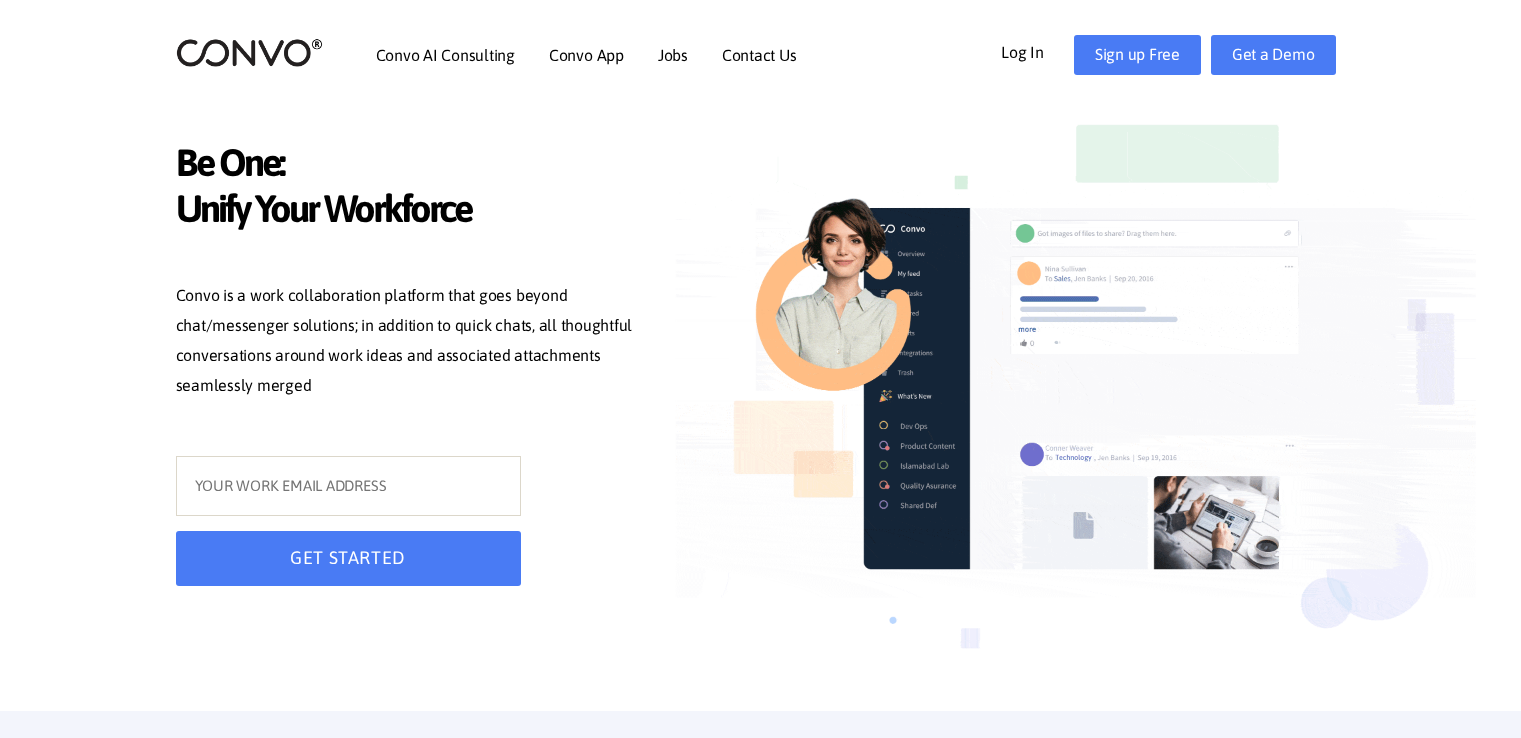 scroll, scrollTop: 0, scrollLeft: 0, axis: both 